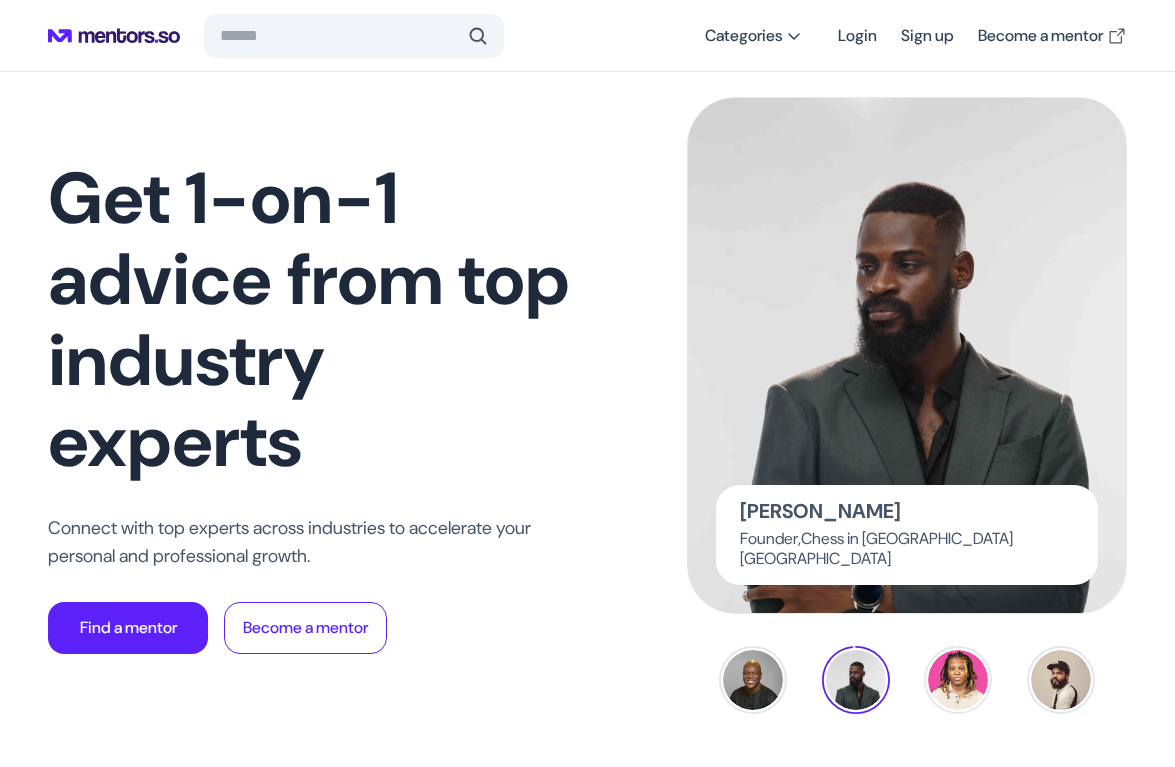 scroll, scrollTop: 0, scrollLeft: 0, axis: both 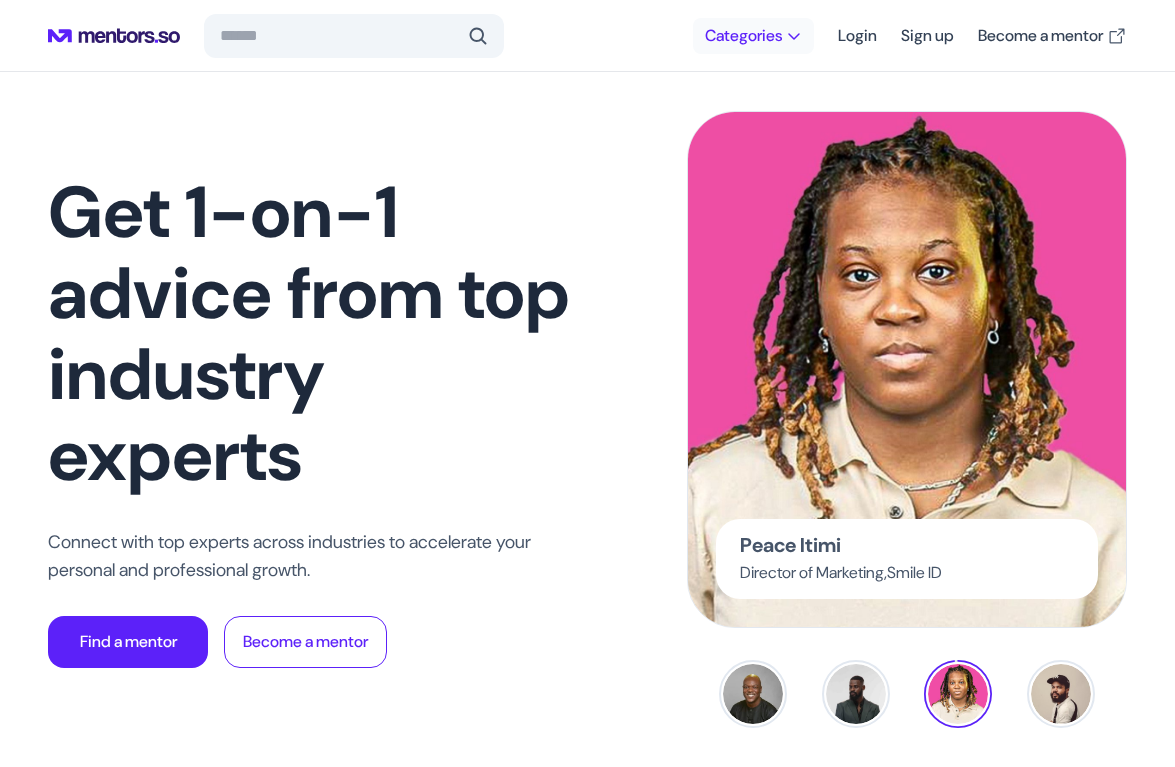 click on "Categories" at bounding box center [743, 36] 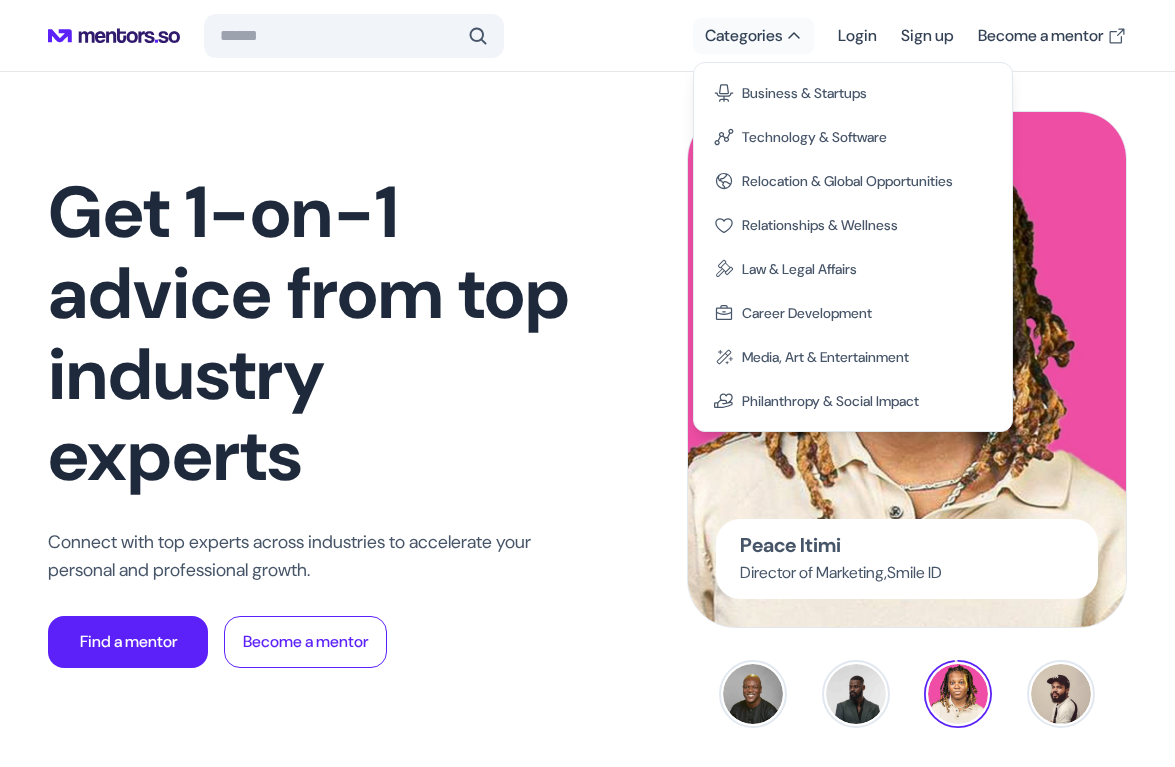 click on "Peace Itimi Director of Marketing ,  Smile ID" at bounding box center (858, 420) 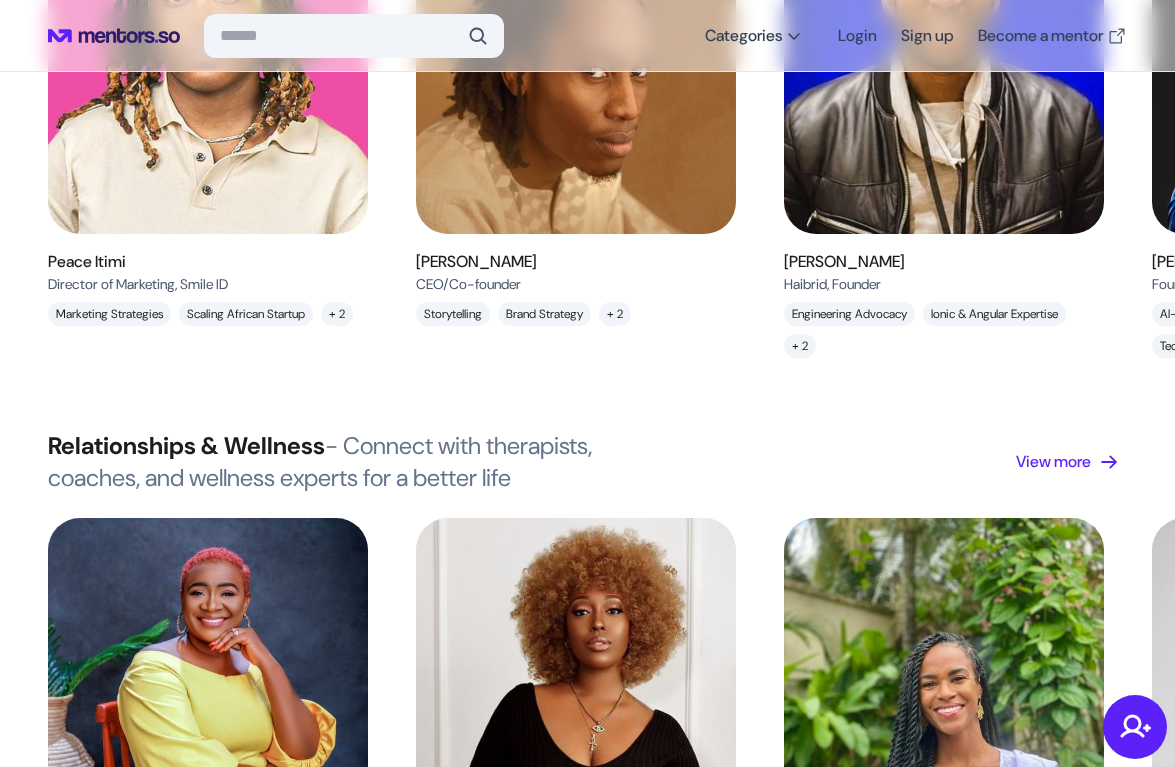 scroll, scrollTop: 2932, scrollLeft: 0, axis: vertical 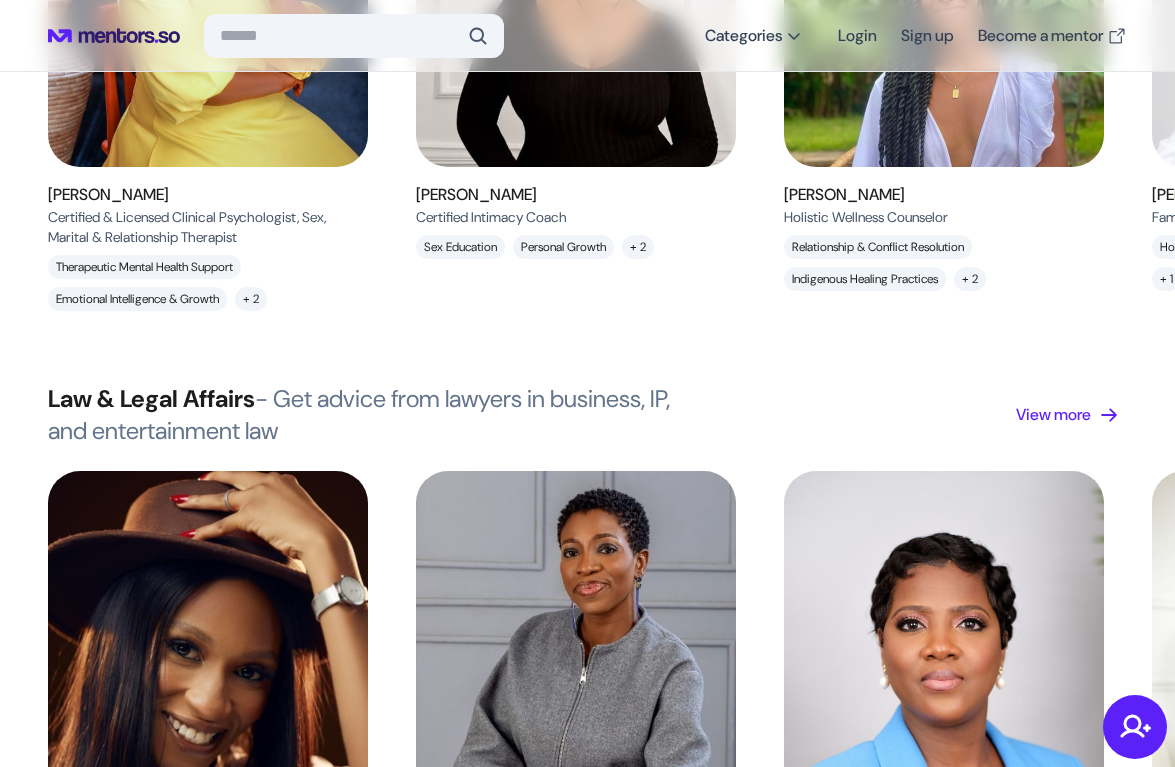 click at bounding box center [208, 644] 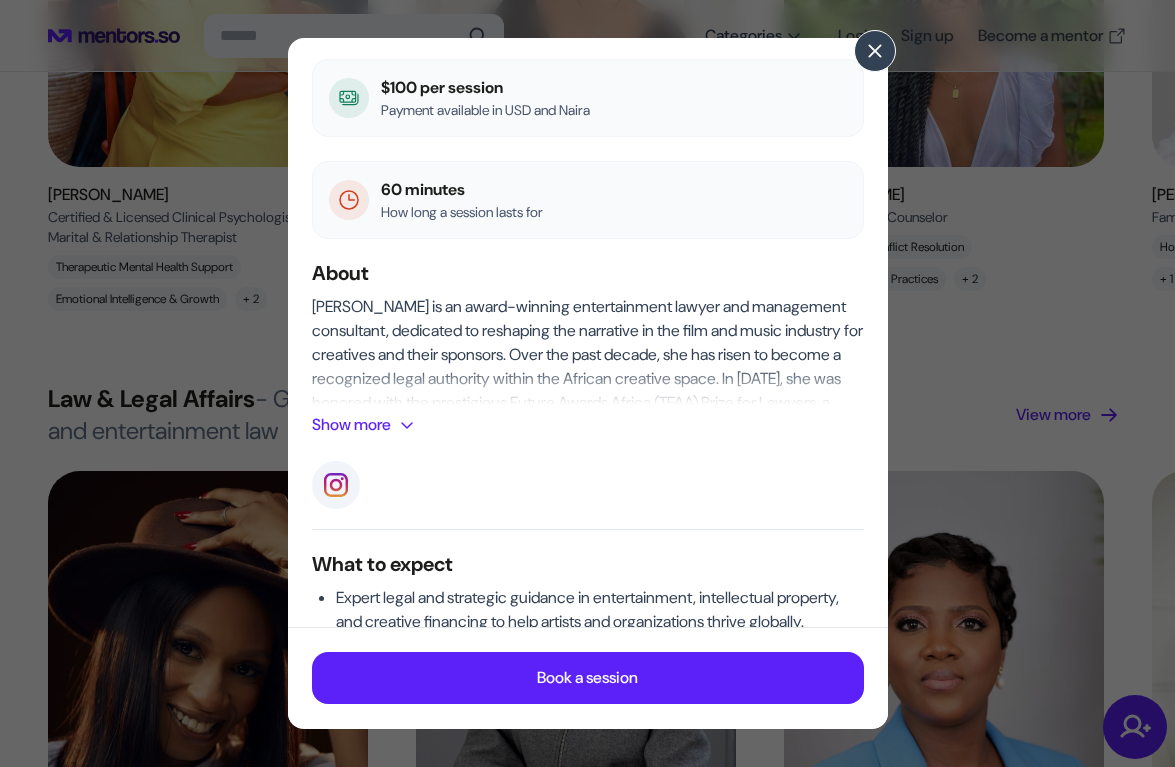 scroll, scrollTop: 0, scrollLeft: 0, axis: both 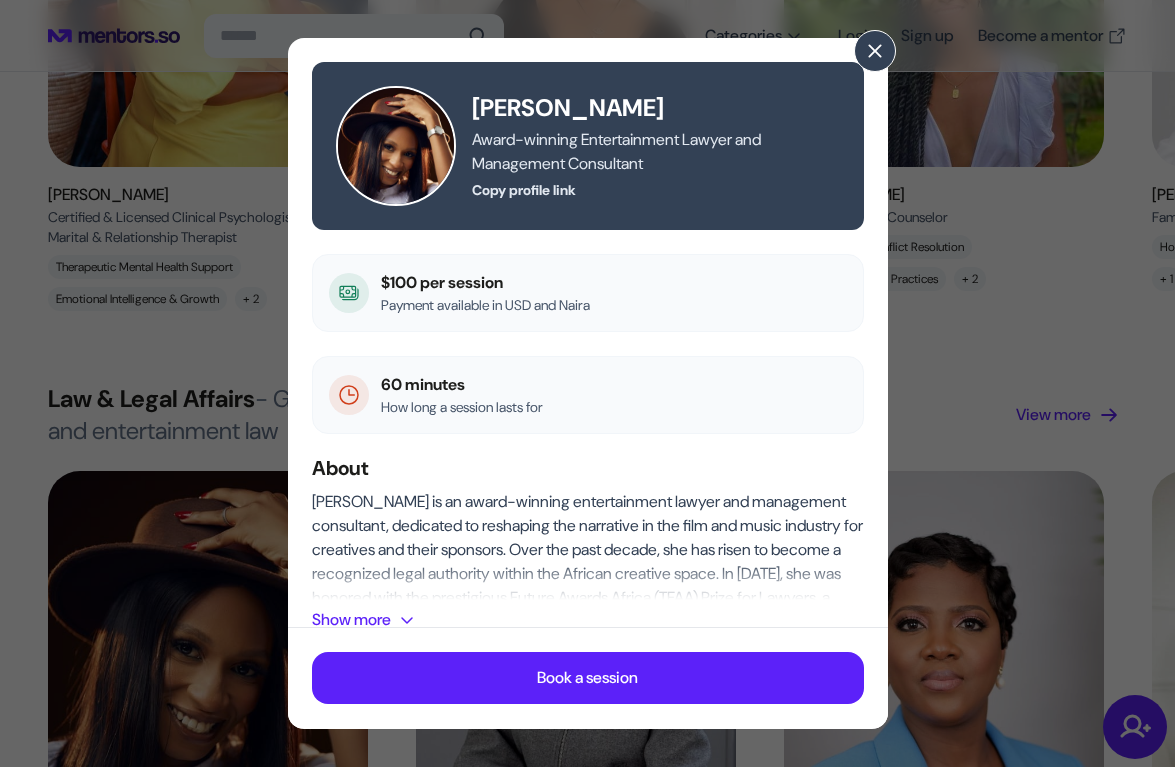 click on "Payment available in USD and Naira" at bounding box center (485, 305) 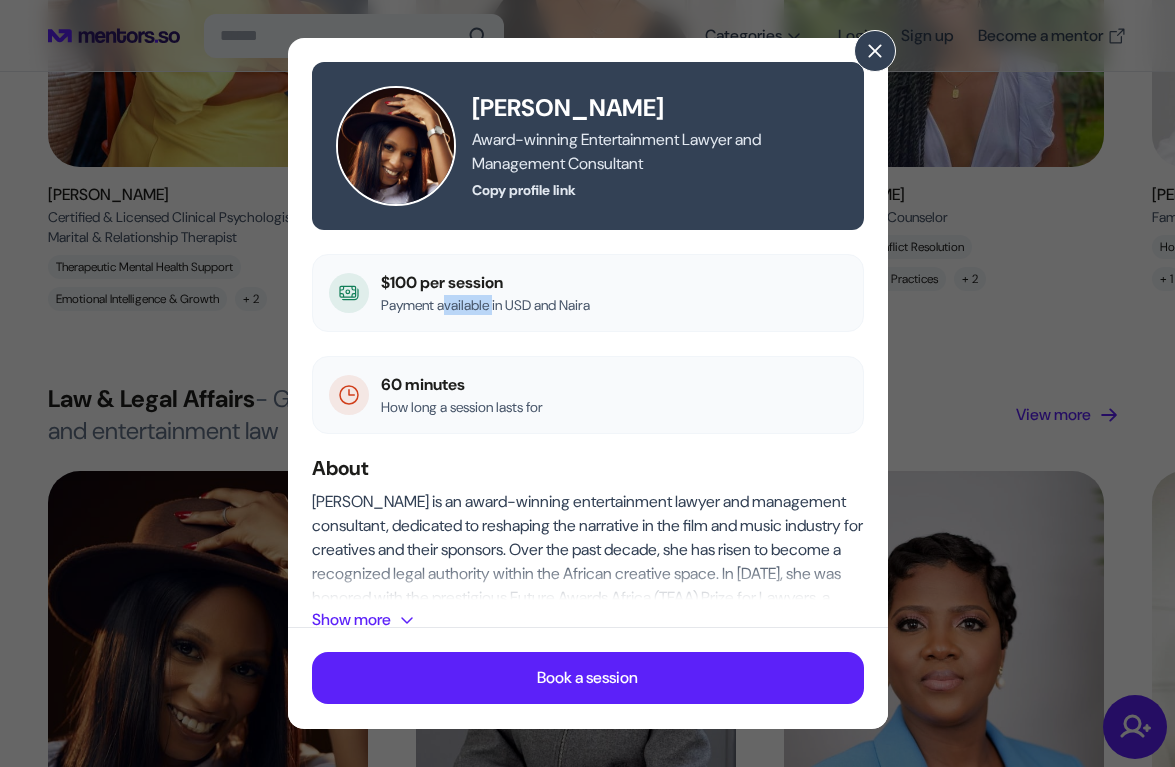 click on "Payment available in USD and Naira" at bounding box center (485, 305) 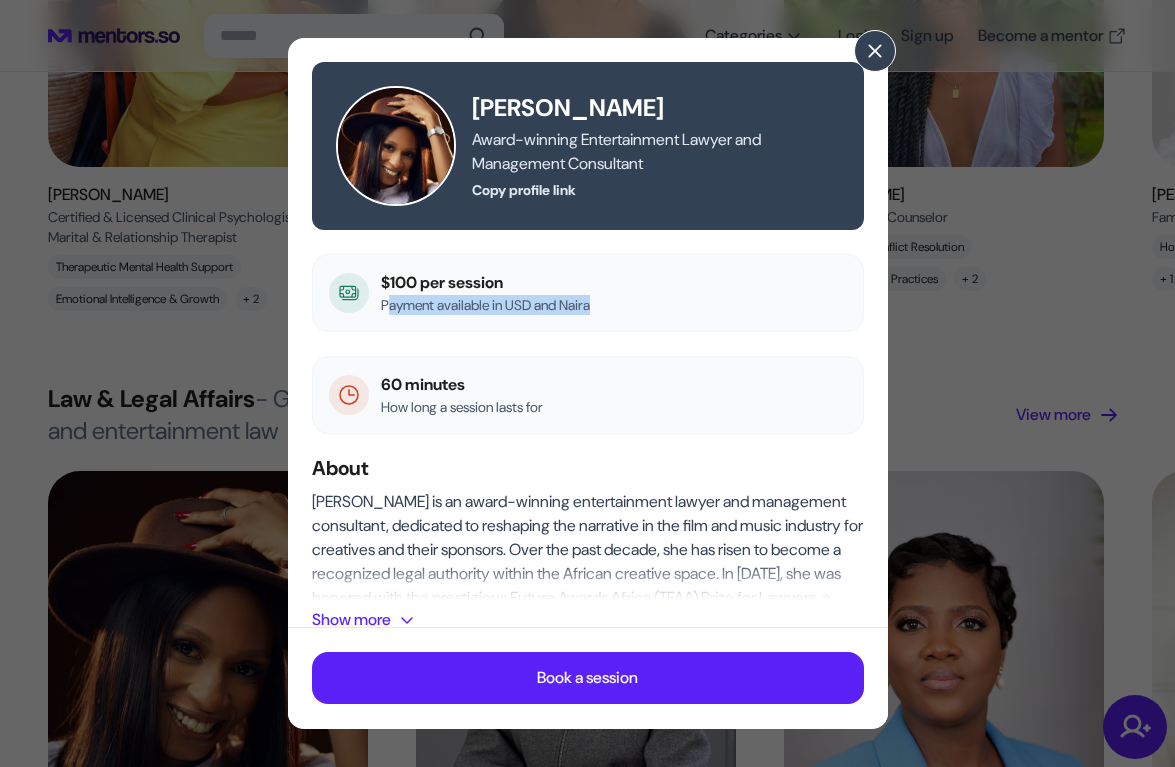 click on "How long a session lasts for" at bounding box center (462, 407) 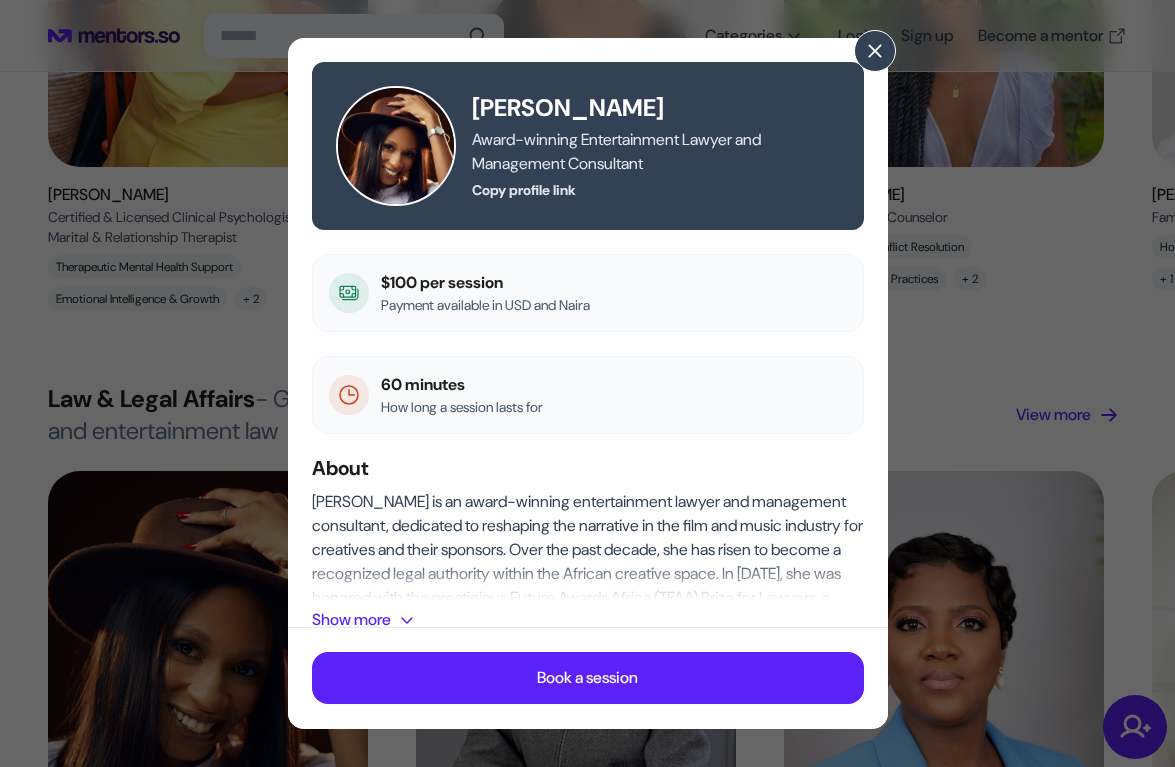 click on "How long a session lasts for" at bounding box center [462, 407] 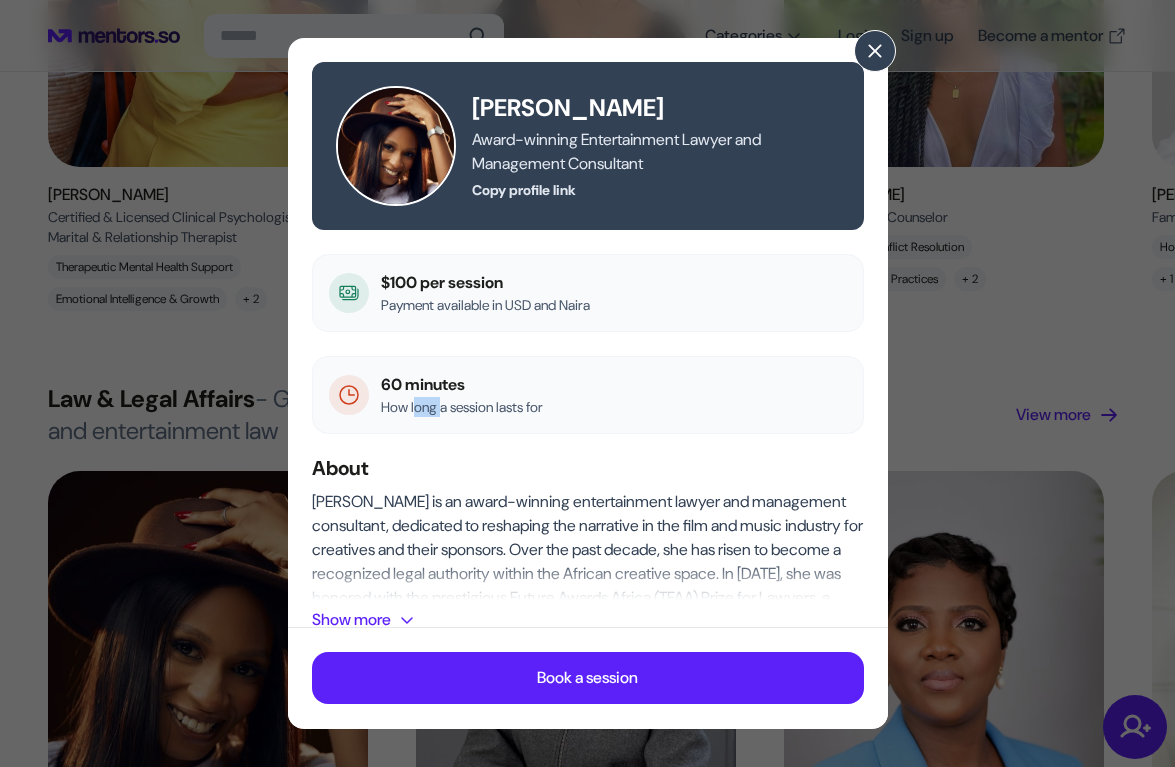 click on "How long a session lasts for" at bounding box center (462, 407) 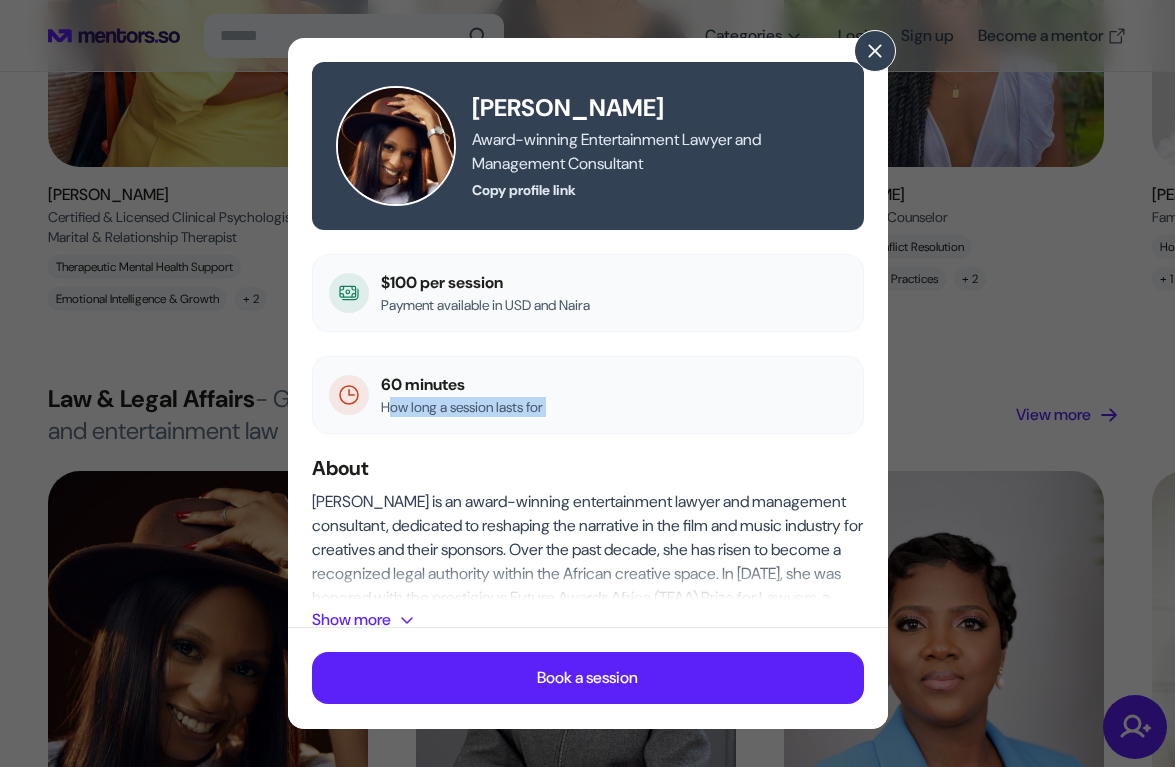click on "About" at bounding box center [588, 468] 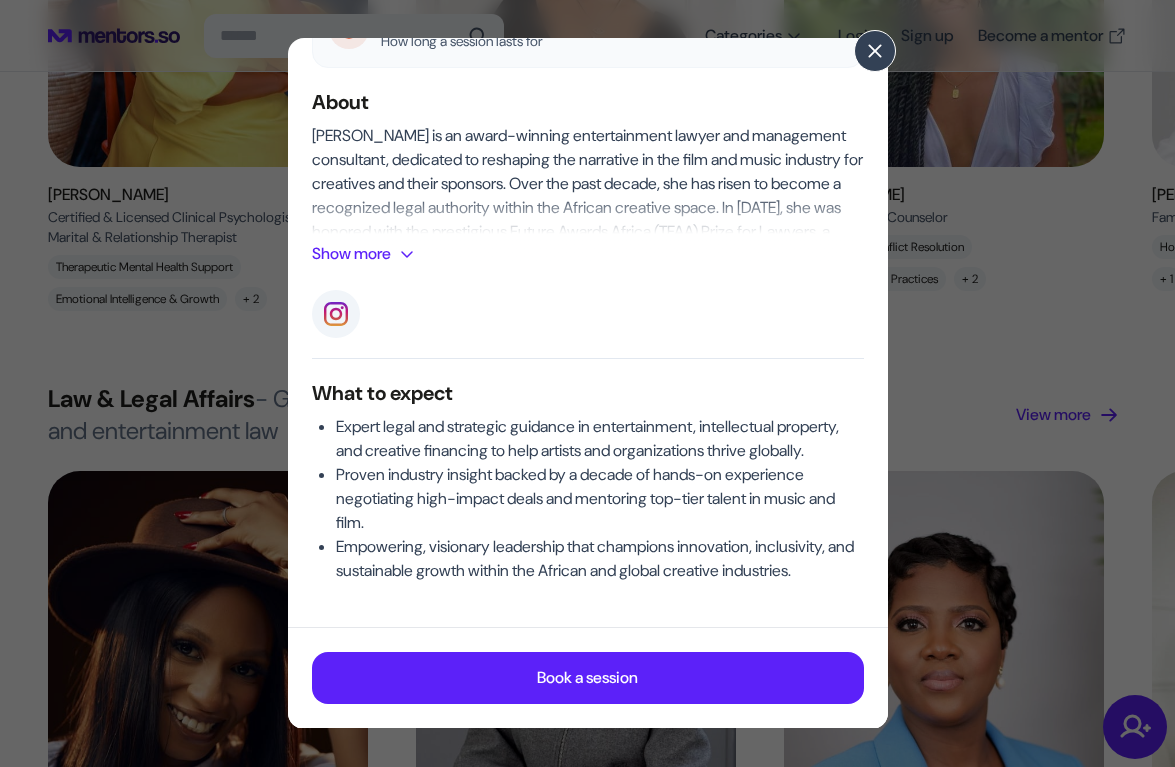 scroll, scrollTop: 413, scrollLeft: 0, axis: vertical 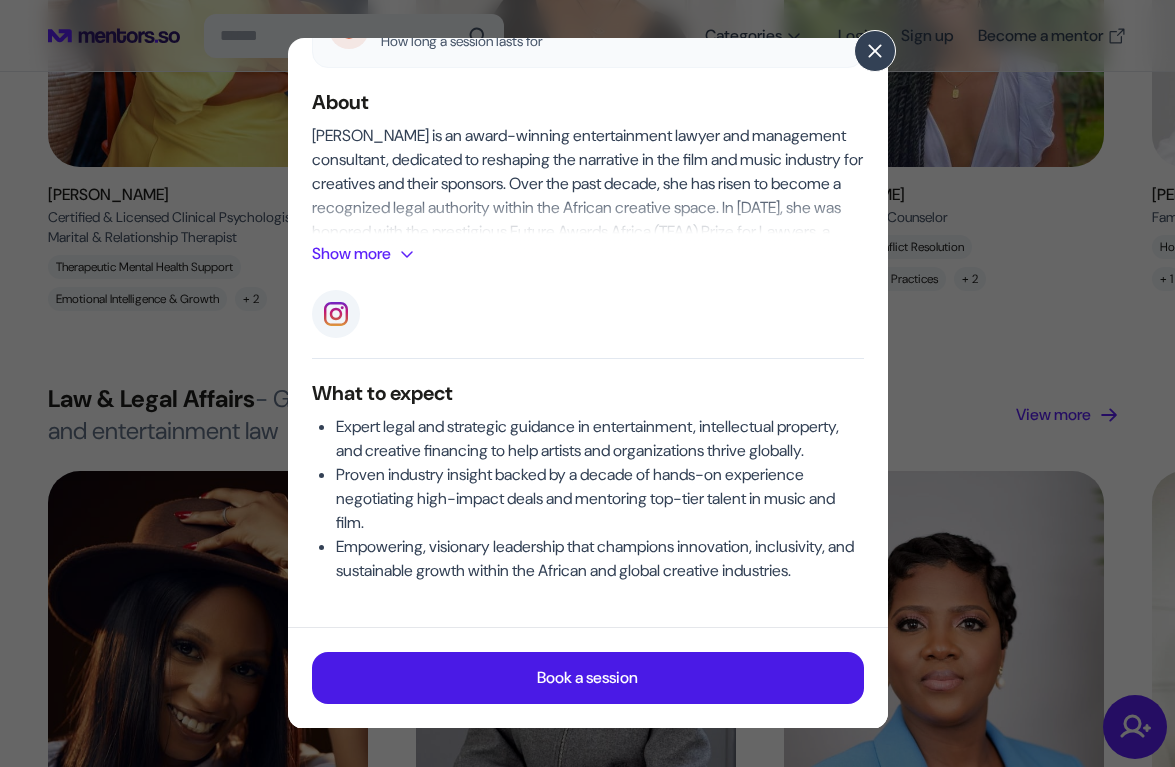 click on "Book a session" 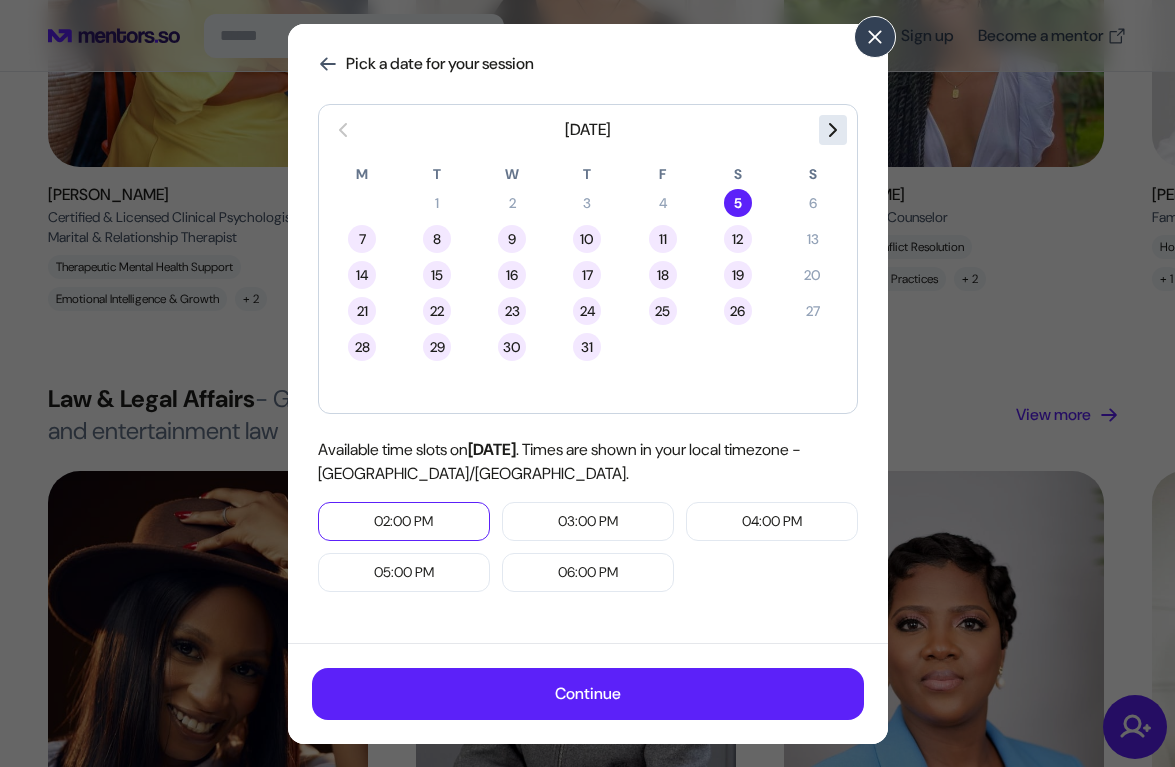 click 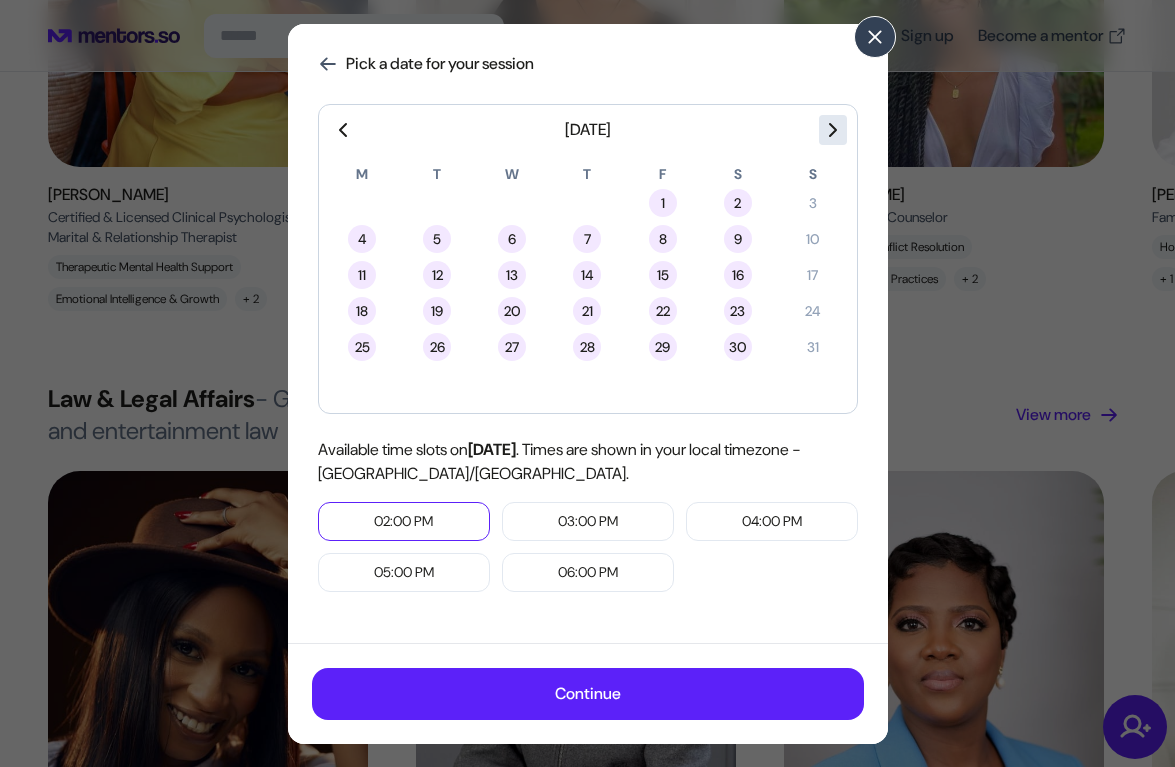 click 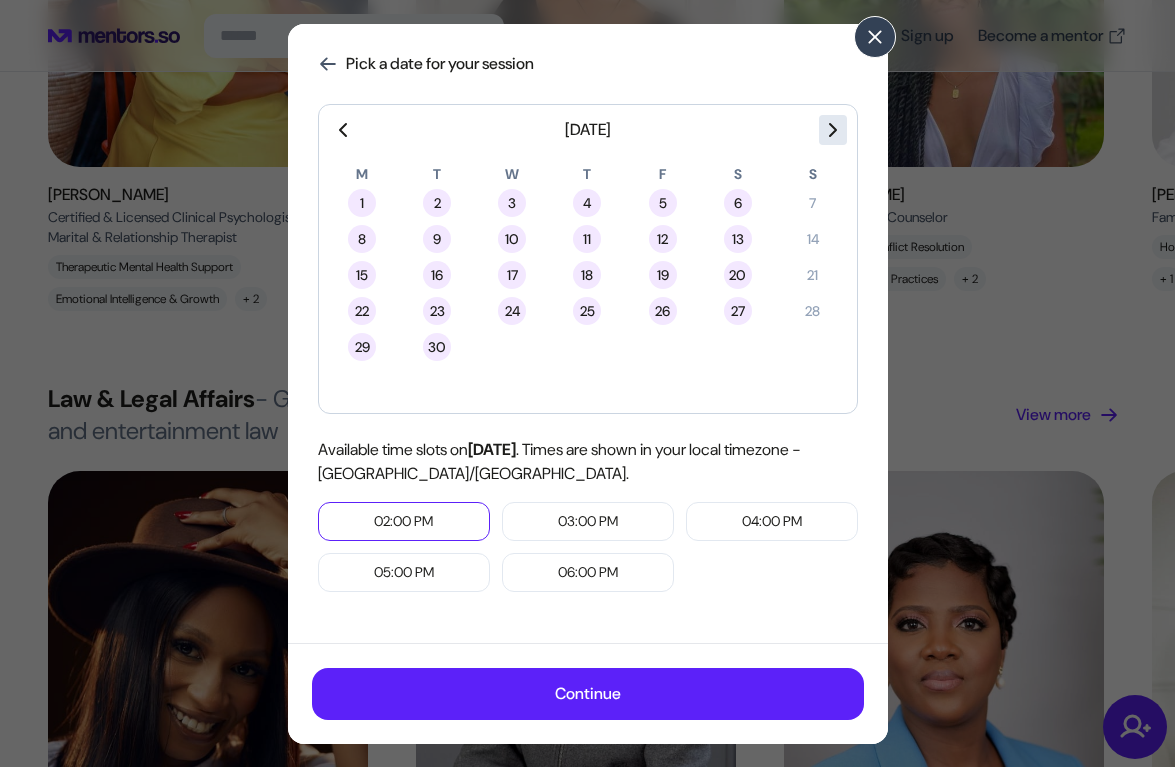 click 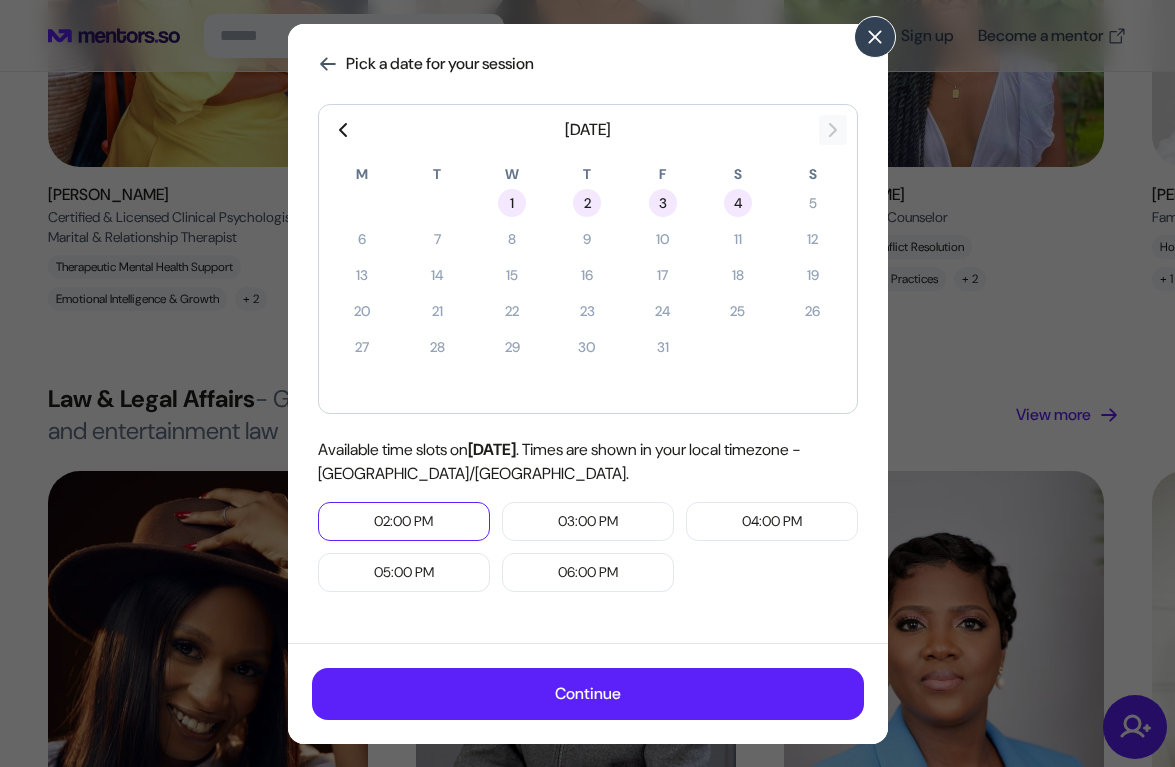 click on "October 2025" at bounding box center (588, 130) 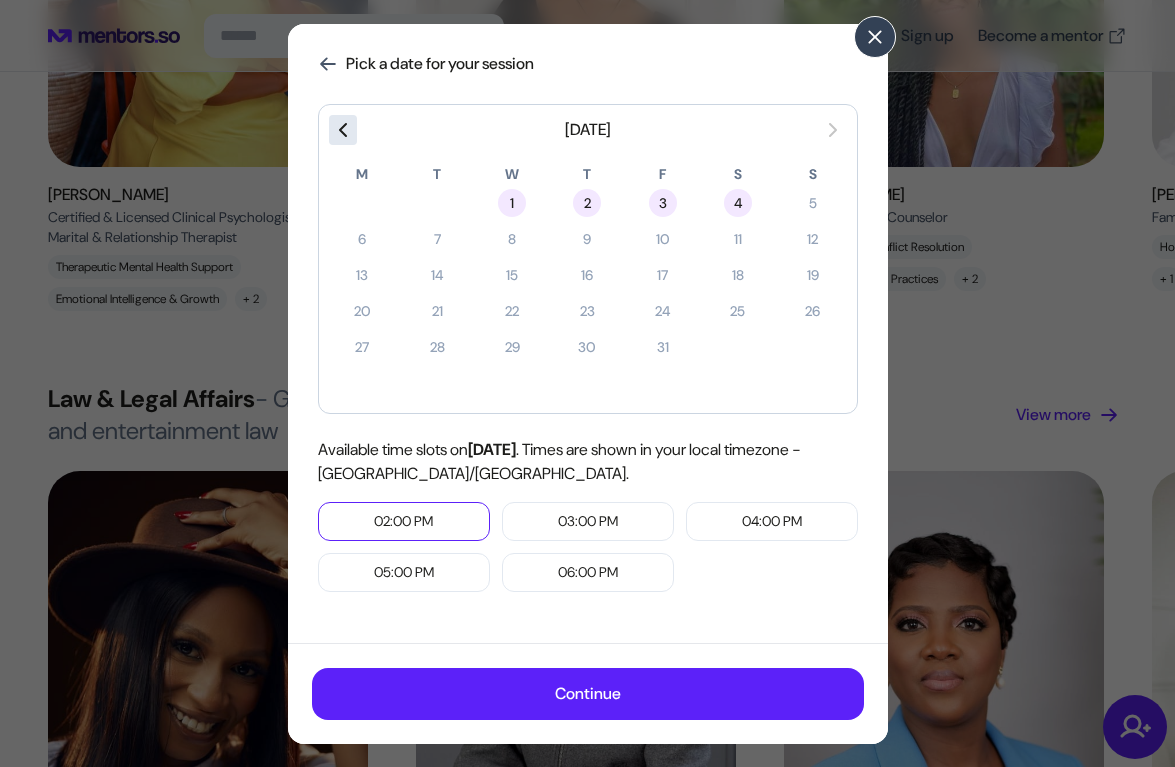 click 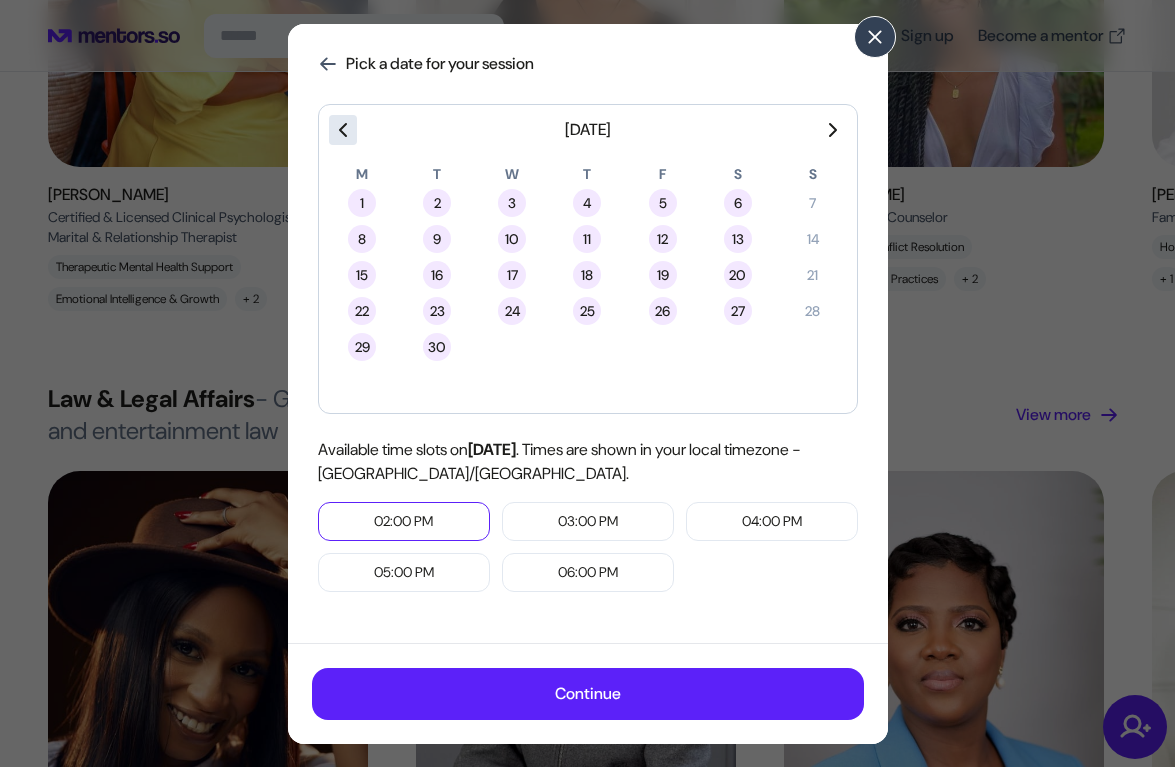 click 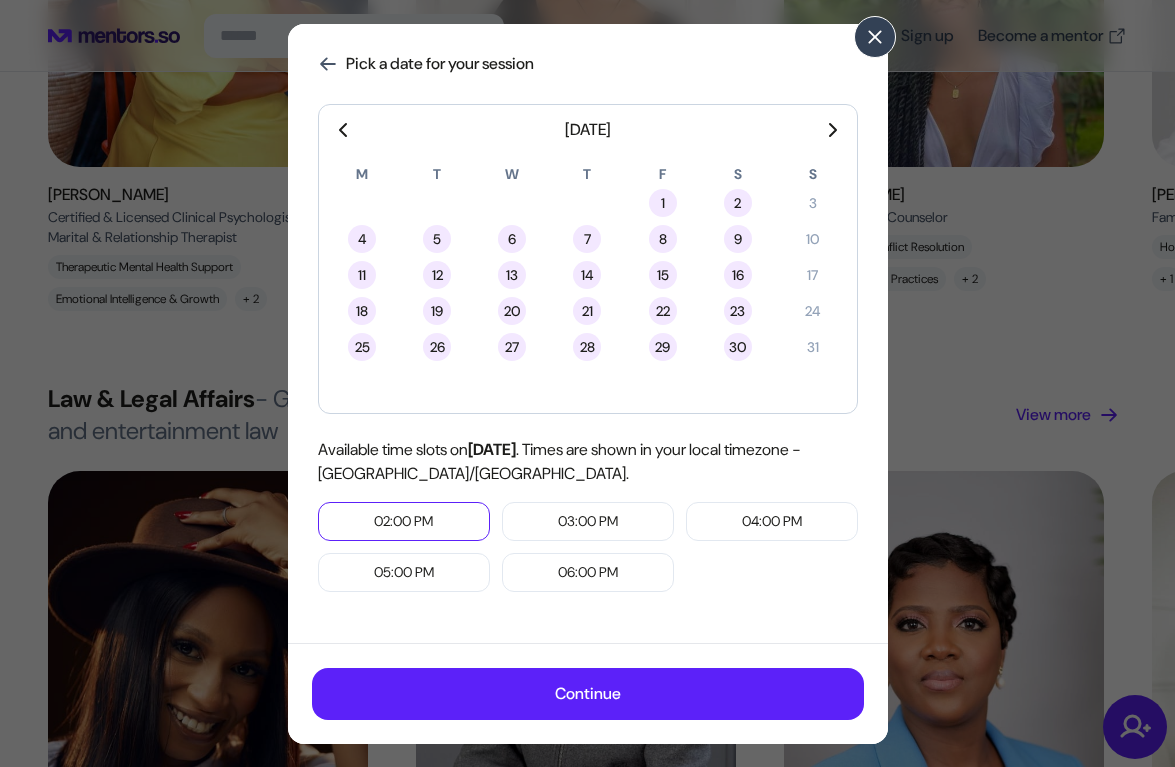 click at bounding box center [328, 64] 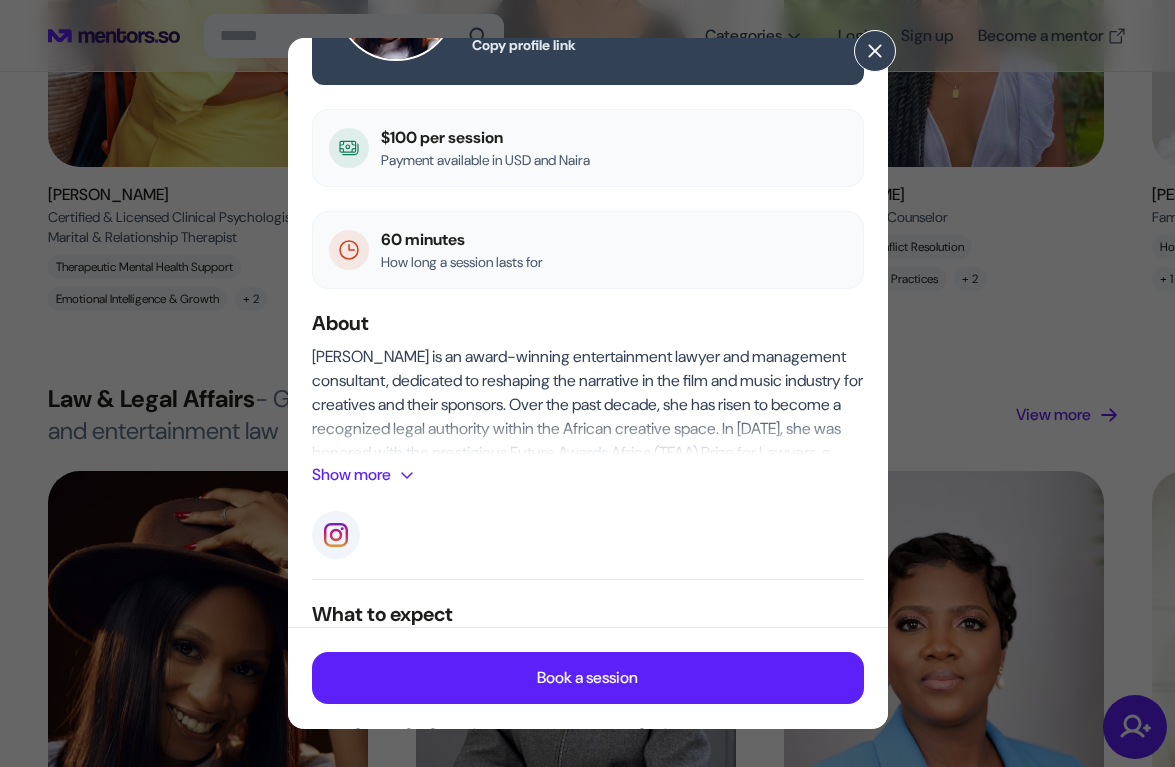 scroll, scrollTop: 0, scrollLeft: 0, axis: both 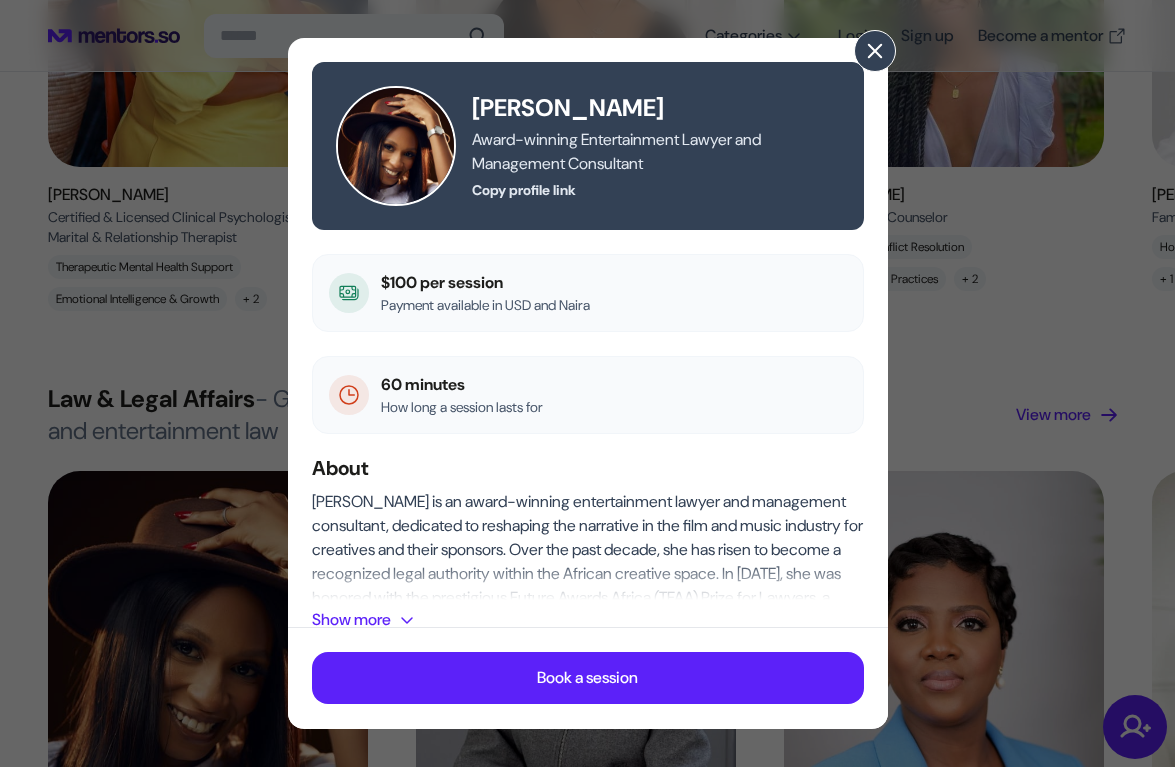 click at bounding box center (875, 51) 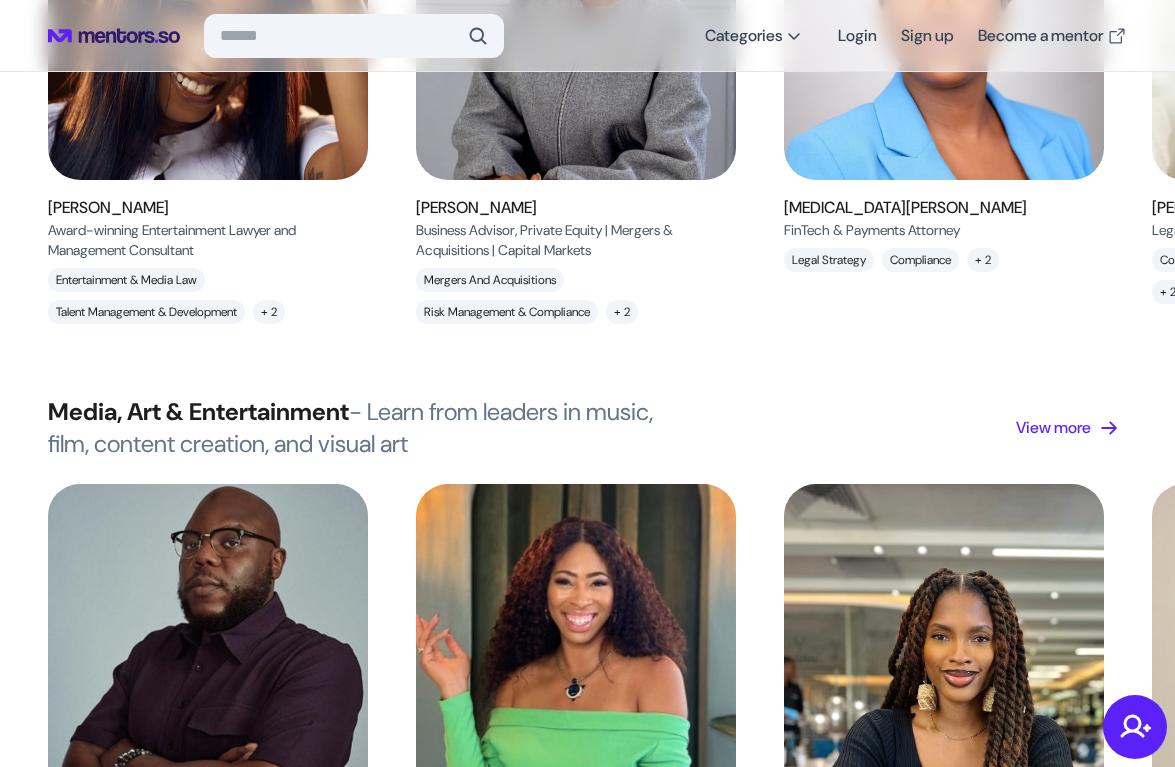 scroll, scrollTop: 3625, scrollLeft: 0, axis: vertical 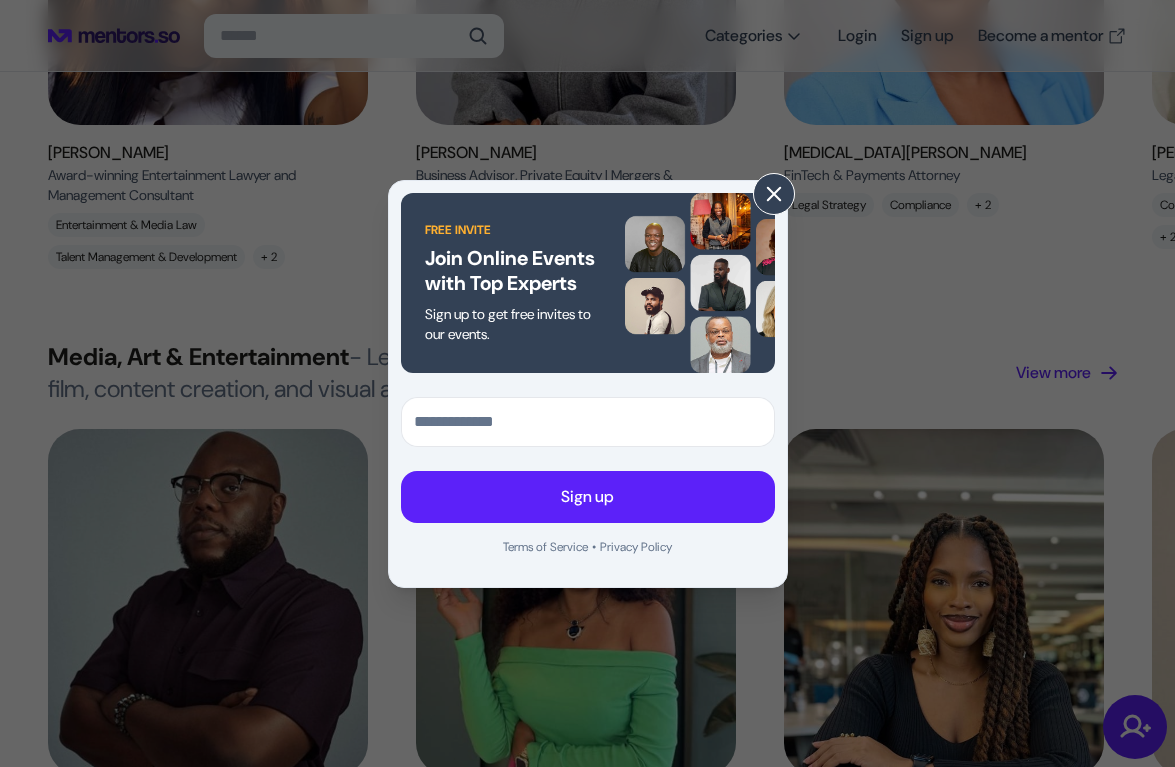 click at bounding box center (774, 194) 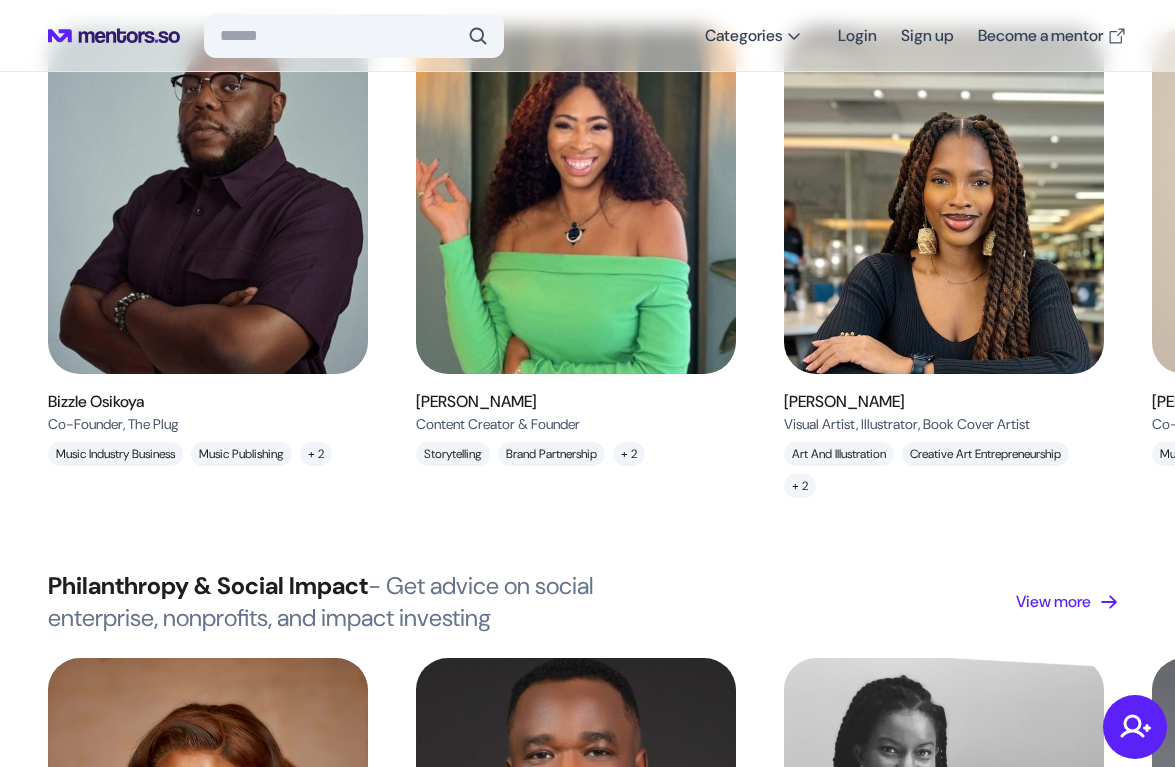 scroll, scrollTop: 3920, scrollLeft: 0, axis: vertical 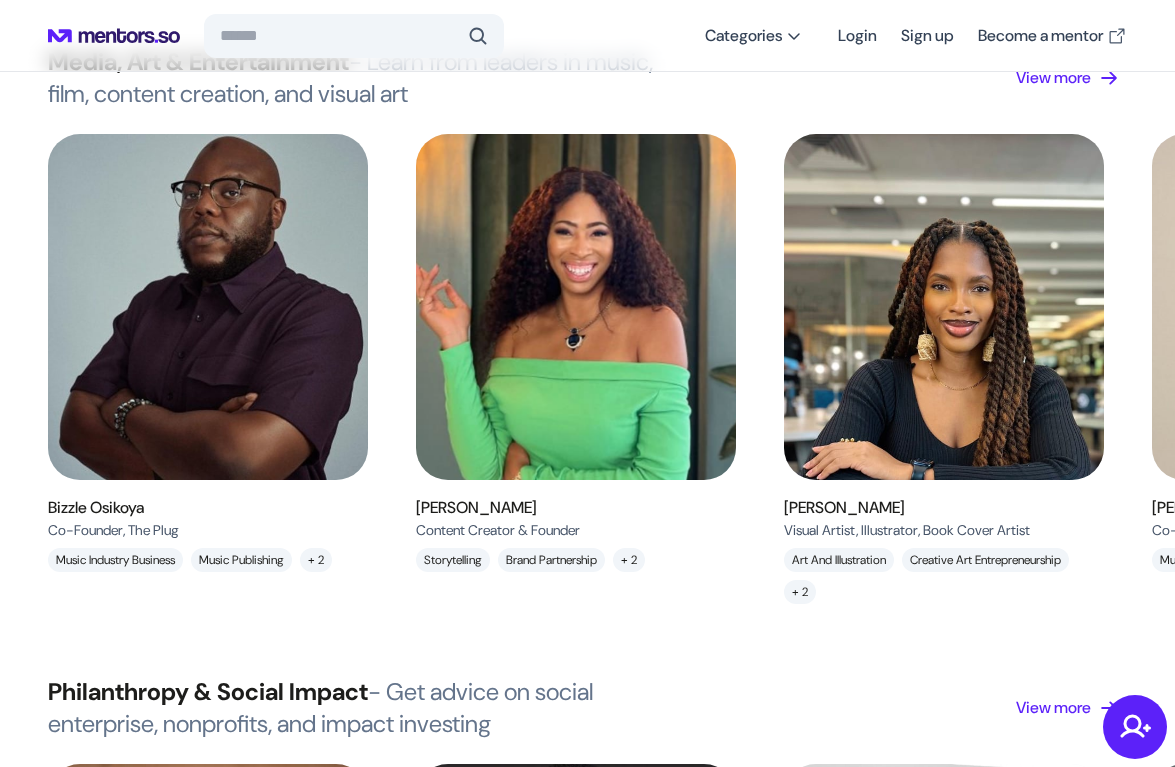 click at bounding box center (576, 307) 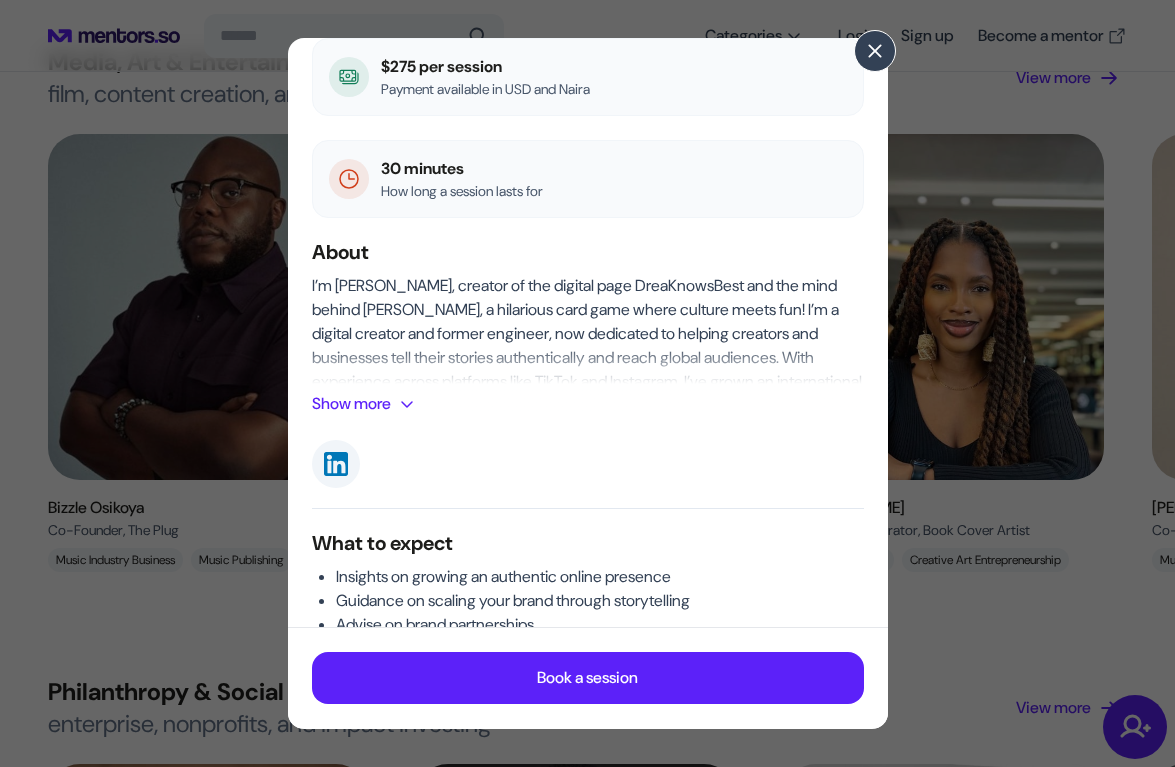 scroll, scrollTop: 269, scrollLeft: 0, axis: vertical 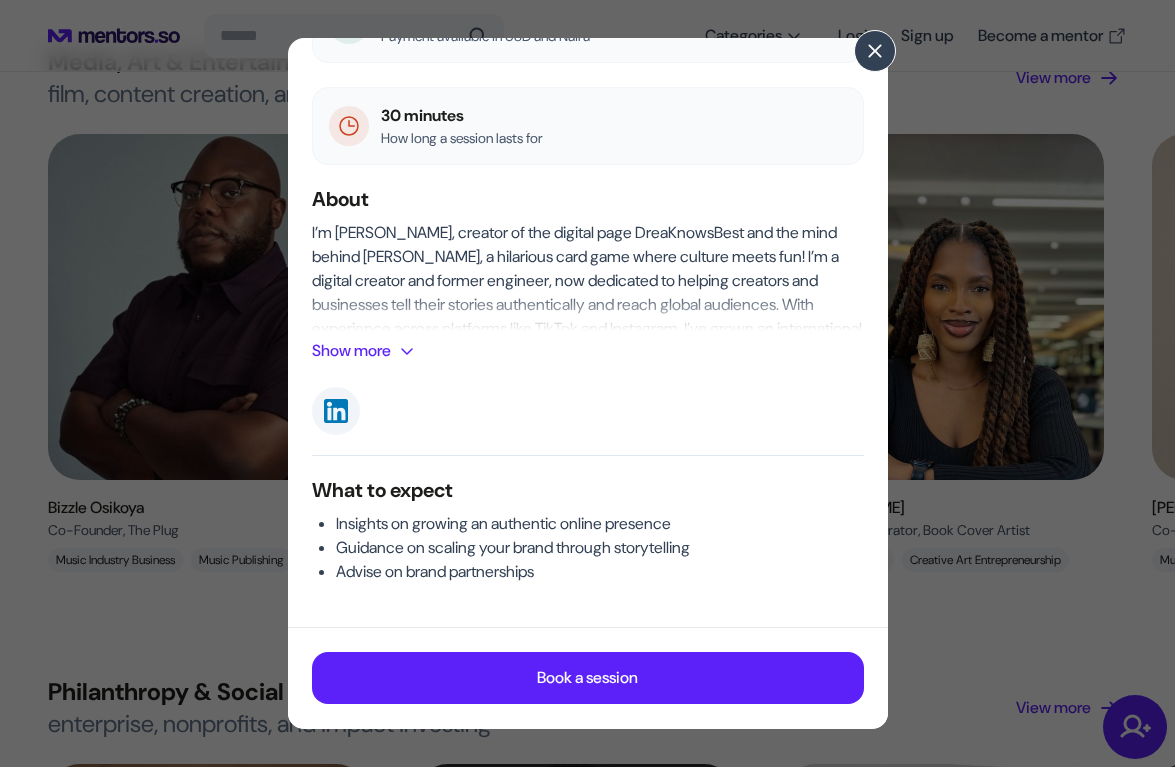 click on "Show more" 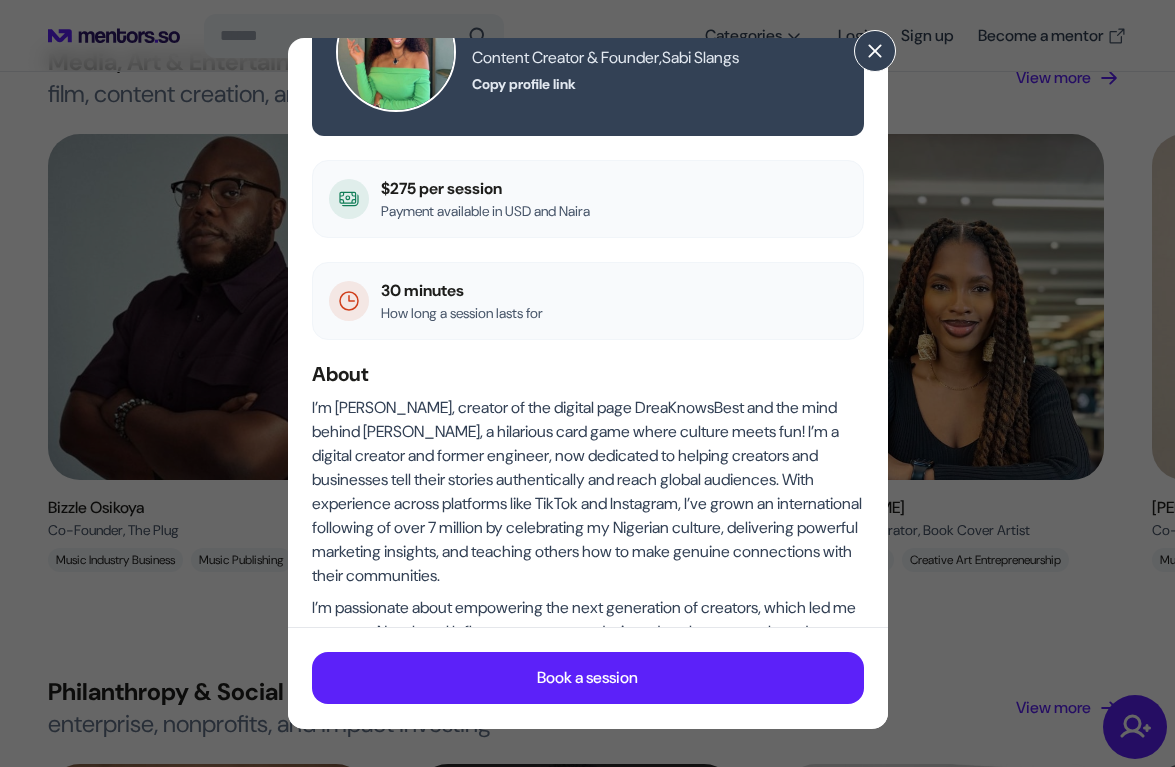 scroll, scrollTop: 0, scrollLeft: 0, axis: both 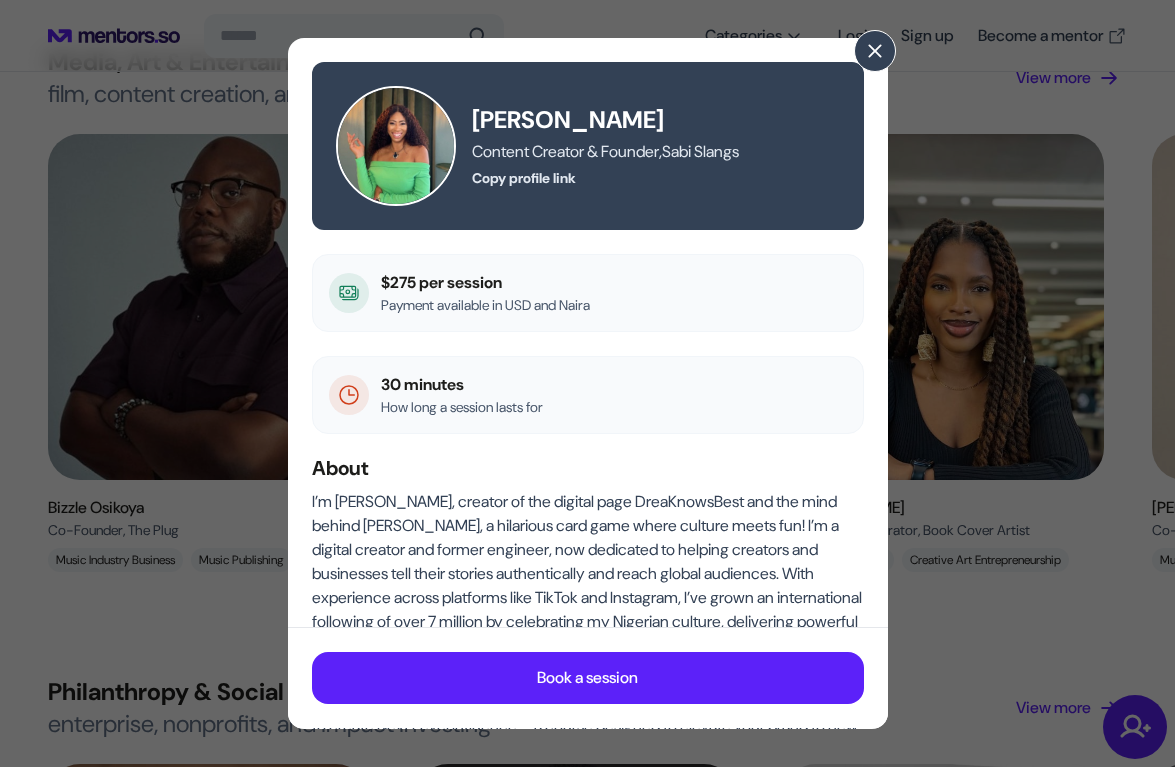 click on "Copy profile link" at bounding box center [524, 178] 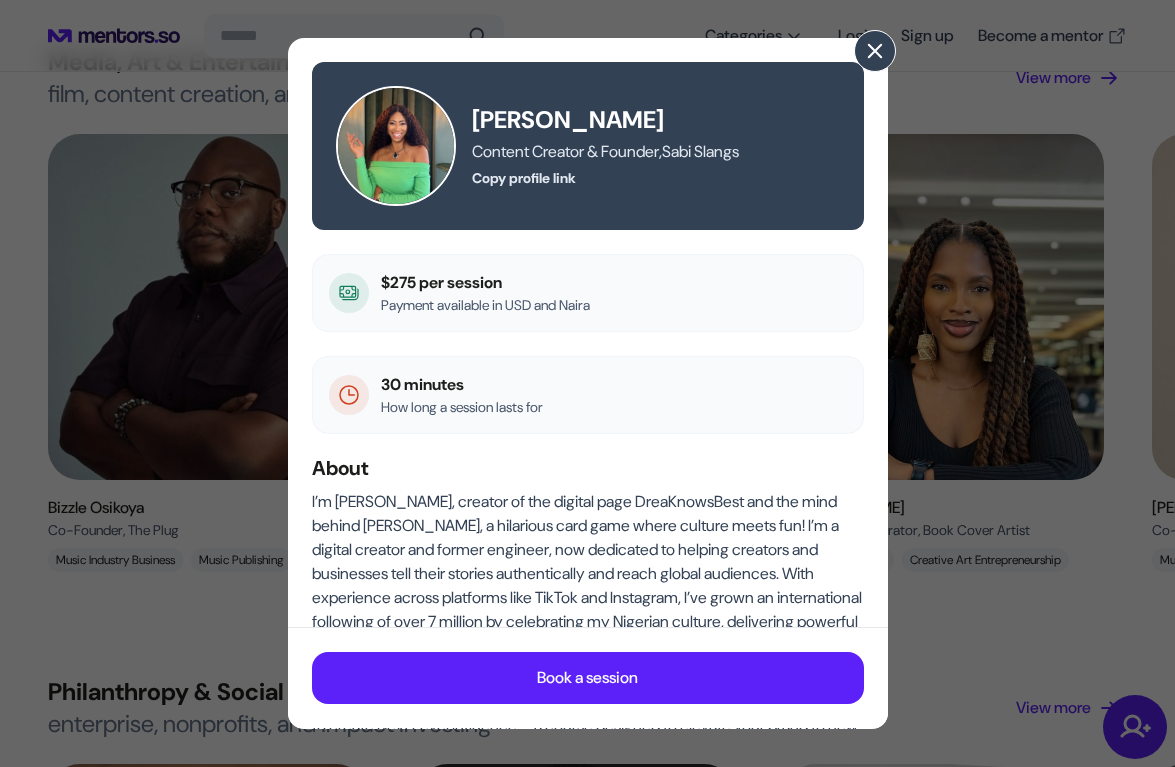 click at bounding box center (875, 51) 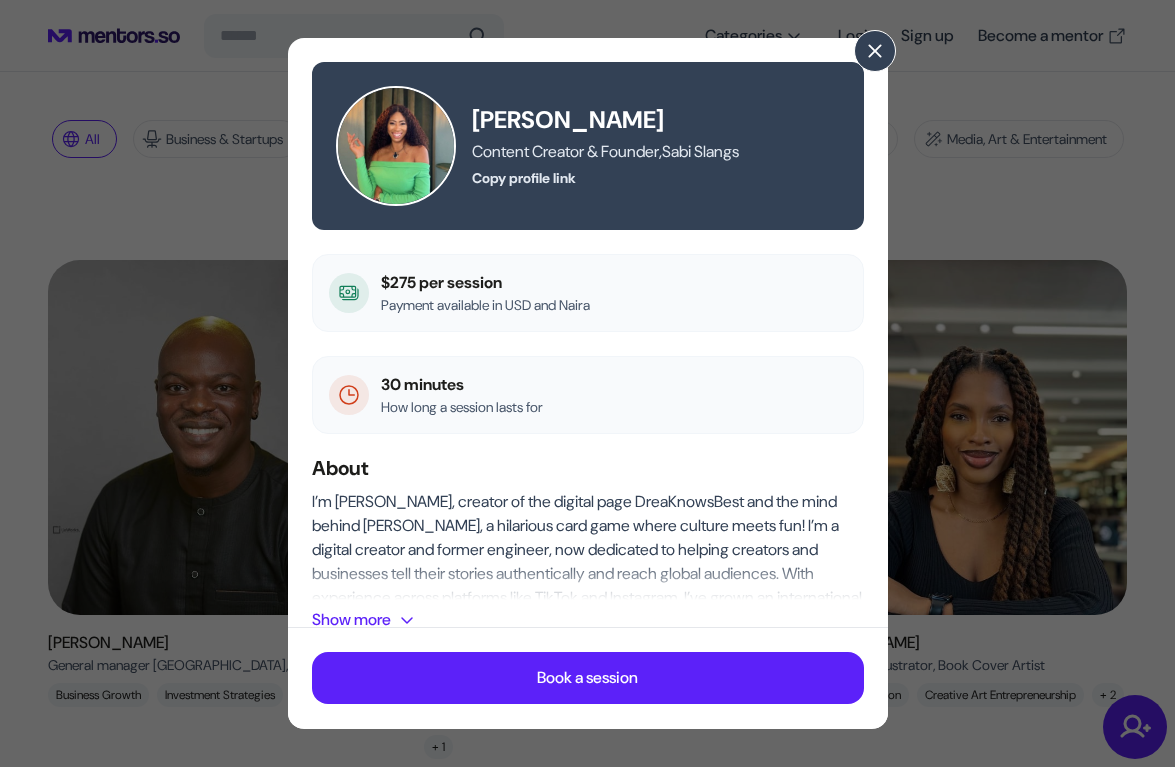 scroll, scrollTop: 0, scrollLeft: 0, axis: both 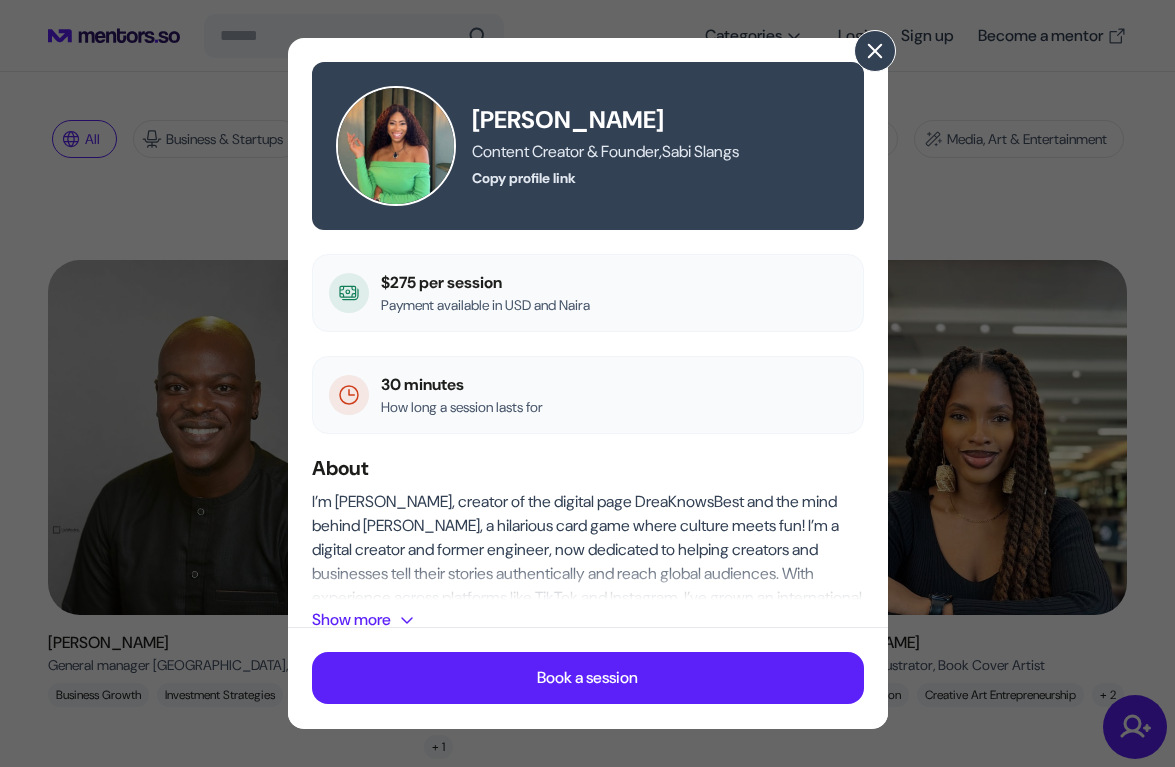 click at bounding box center [875, 51] 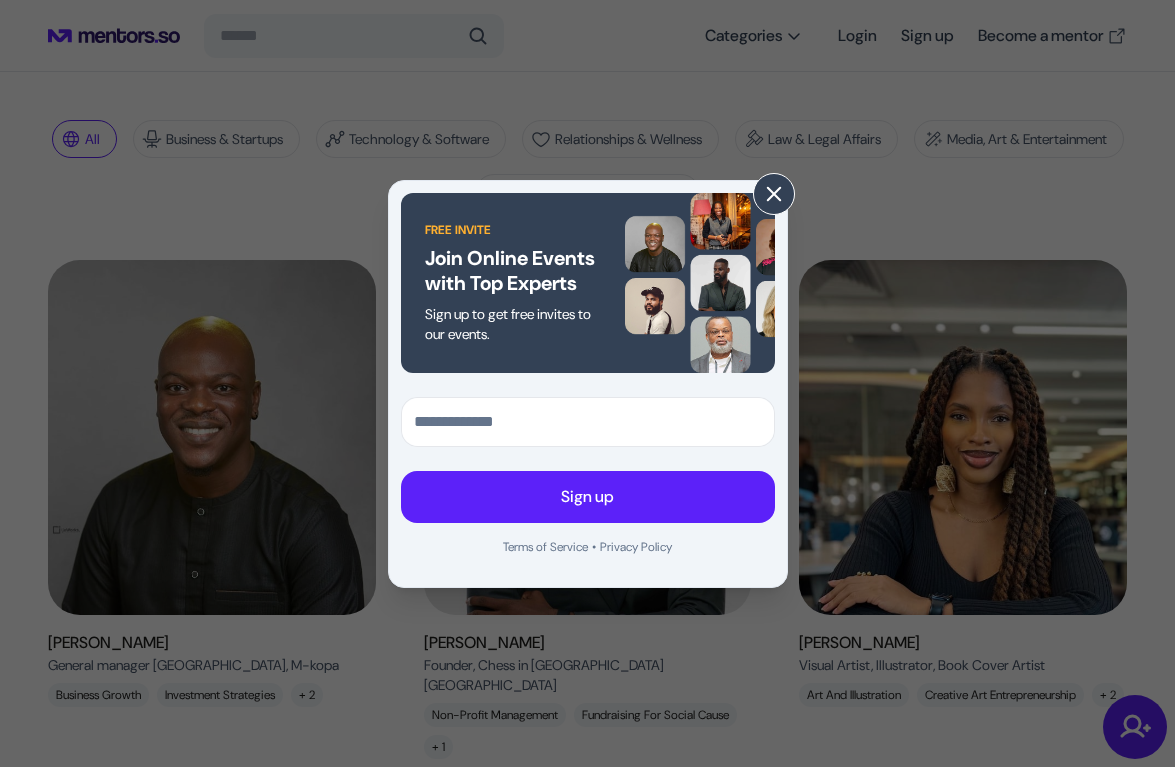 click at bounding box center [774, 194] 